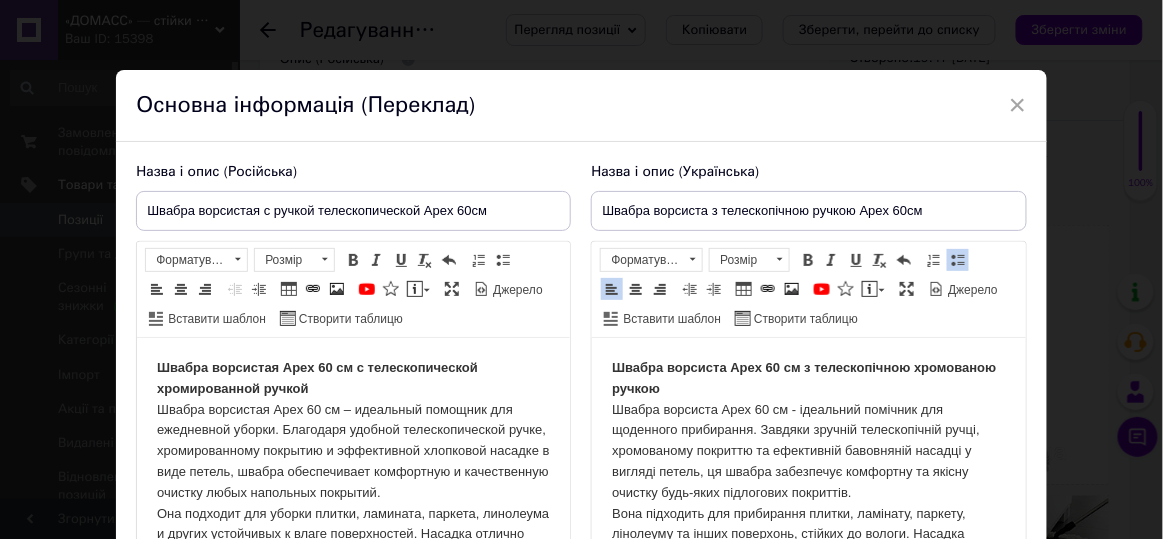 scroll, scrollTop: 330, scrollLeft: 0, axis: vertical 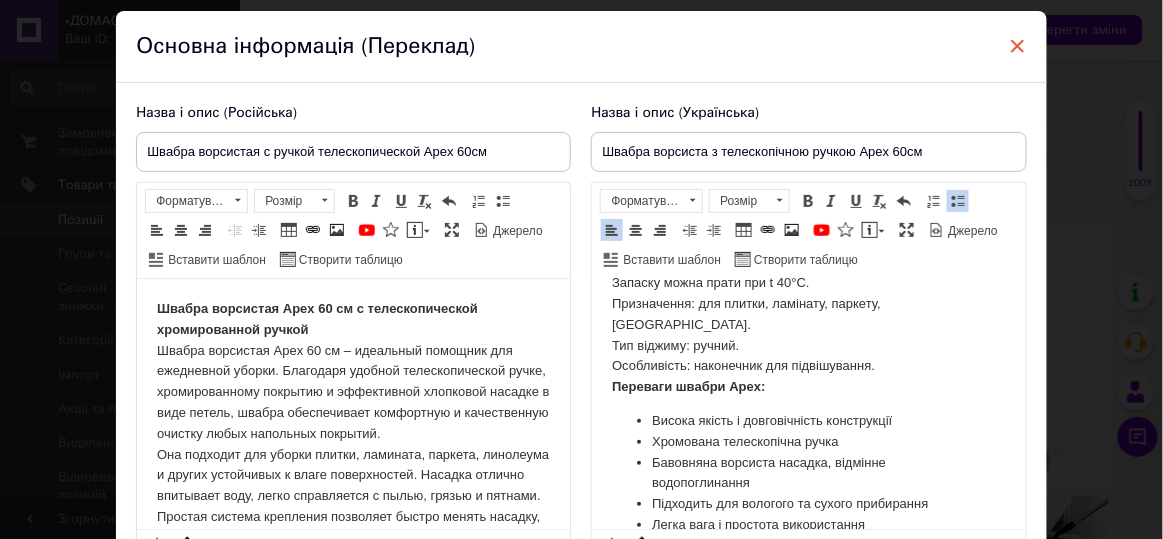 click on "×" at bounding box center (1018, 46) 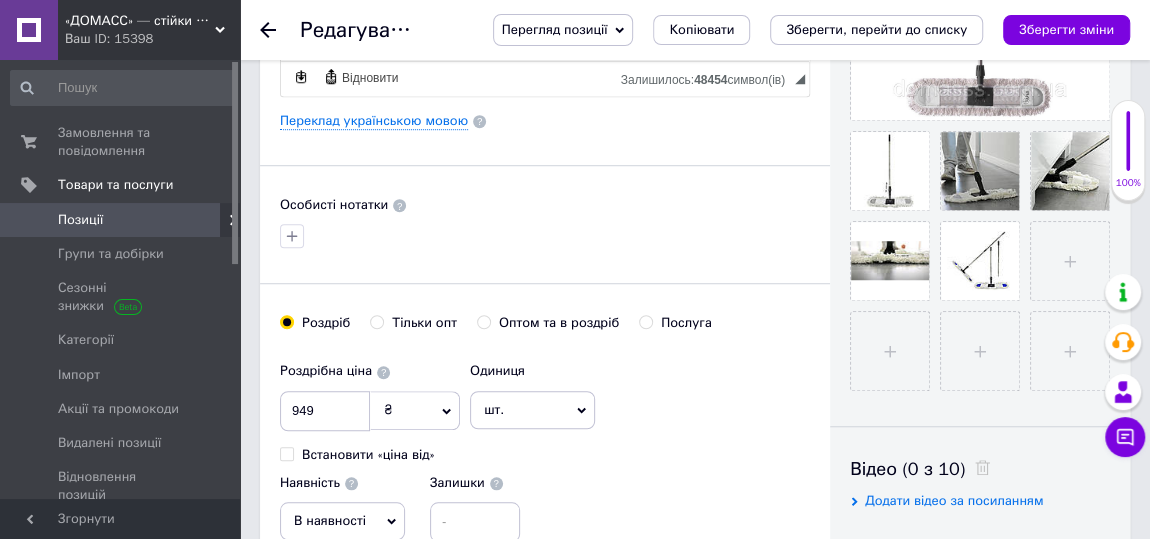 scroll, scrollTop: 272, scrollLeft: 0, axis: vertical 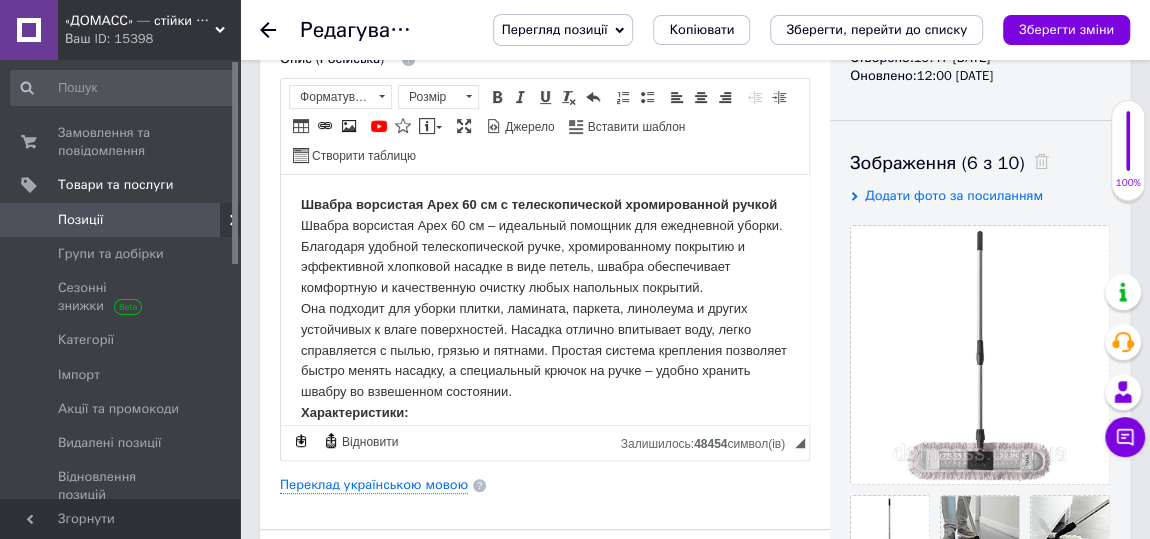 click 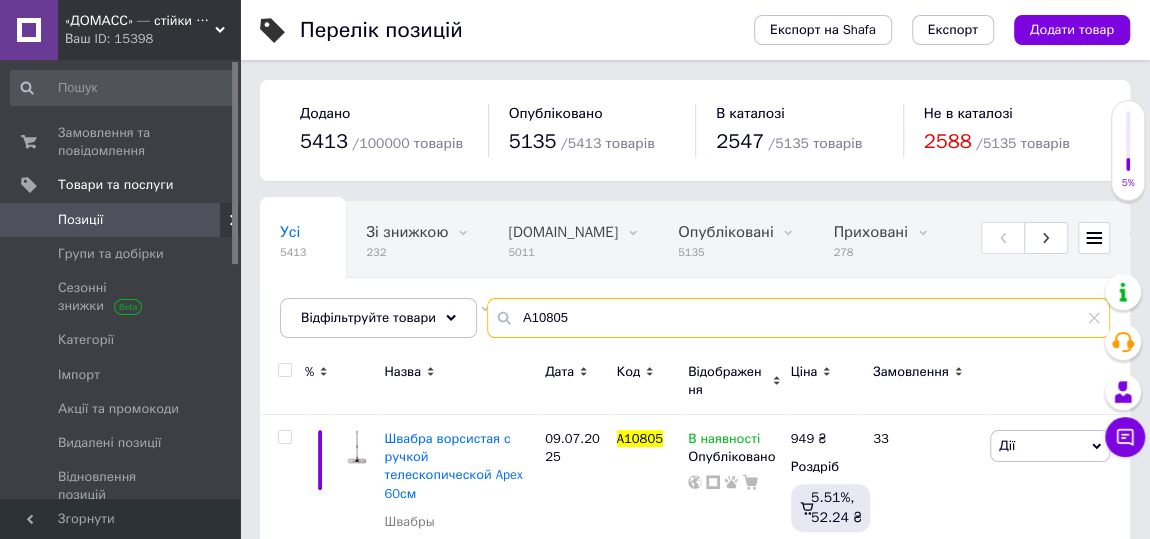 click on "A10805" at bounding box center [798, 318] 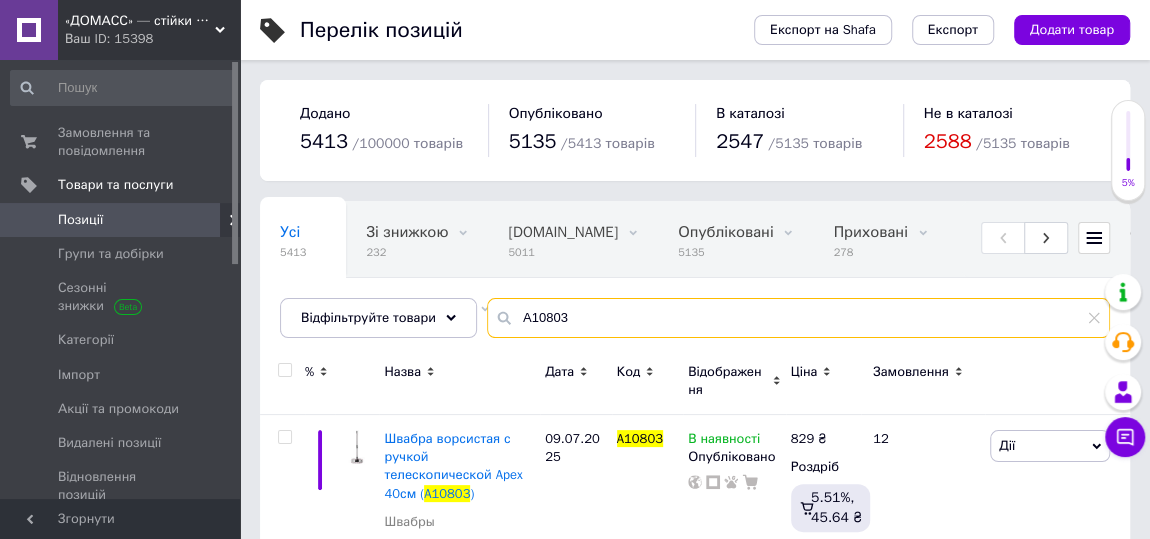 click on "A10803" at bounding box center [798, 318] 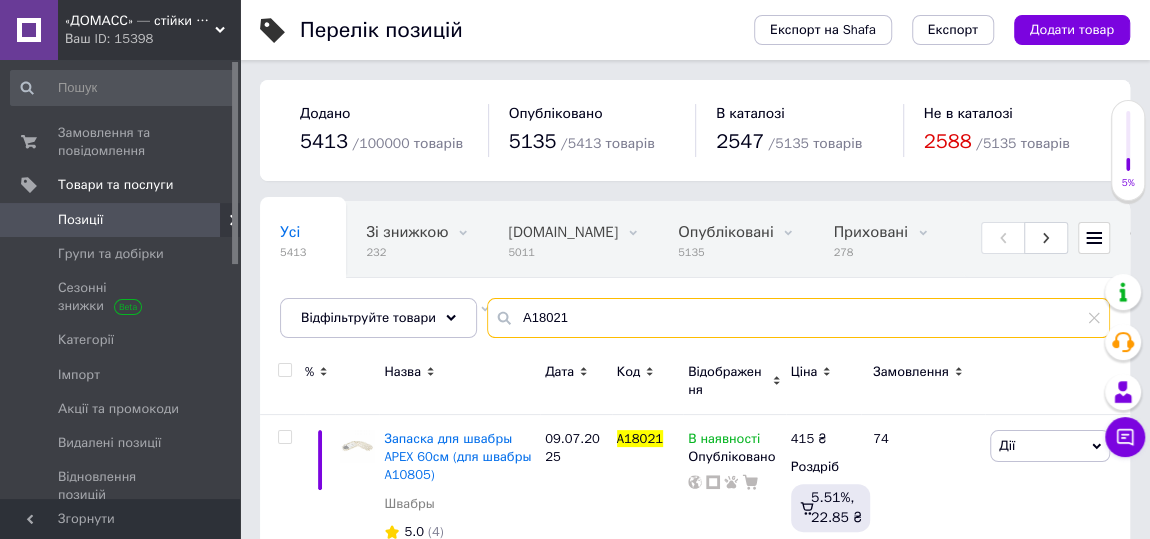 scroll, scrollTop: 76, scrollLeft: 0, axis: vertical 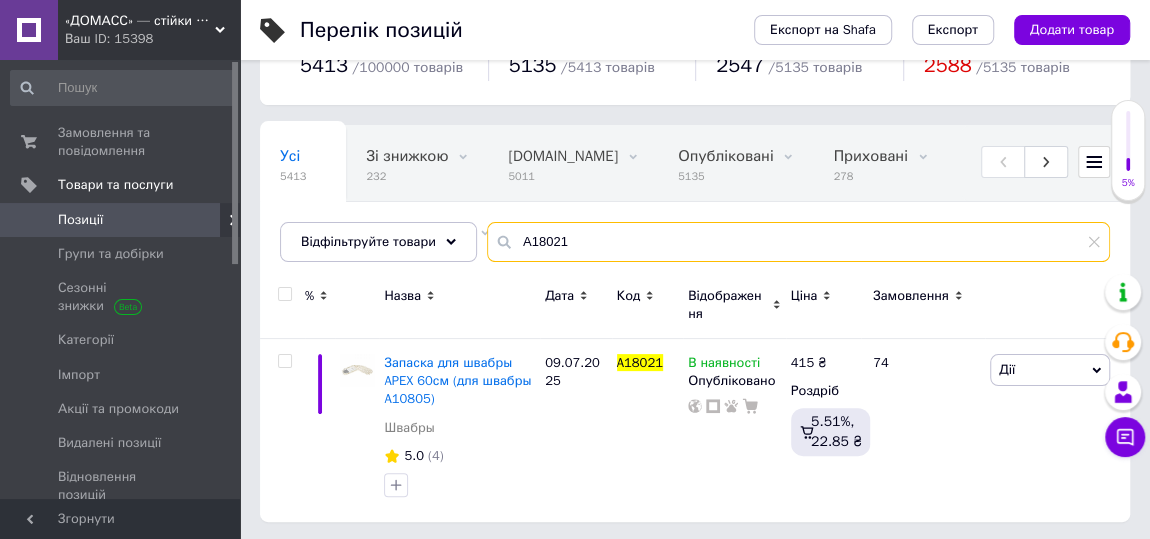 type on "A18021" 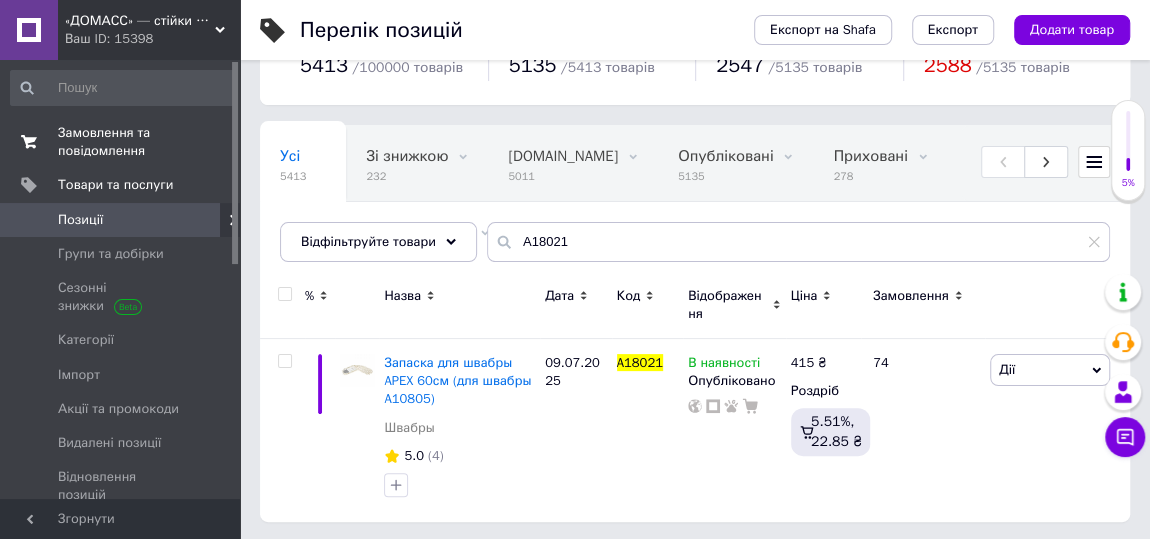 click on "Замовлення та повідомлення" at bounding box center [121, 142] 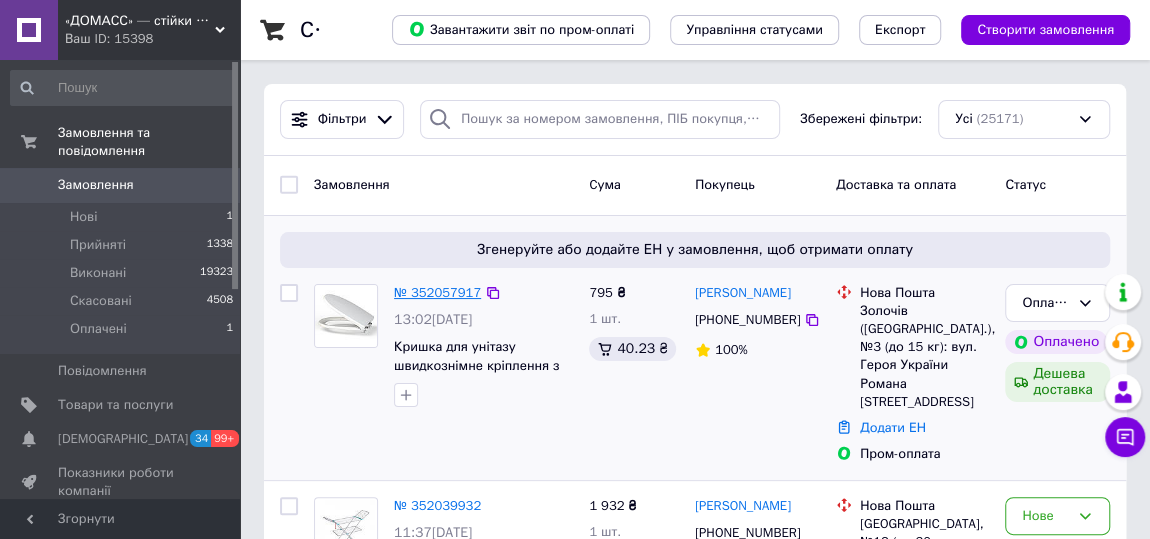 click on "№ 352057917" at bounding box center [437, 292] 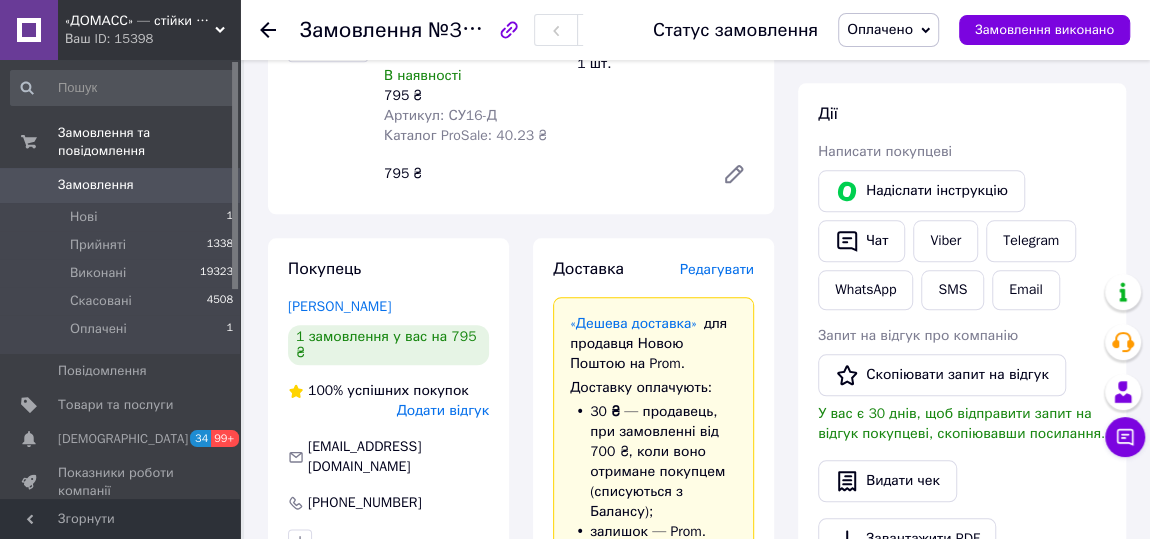 scroll, scrollTop: 636, scrollLeft: 0, axis: vertical 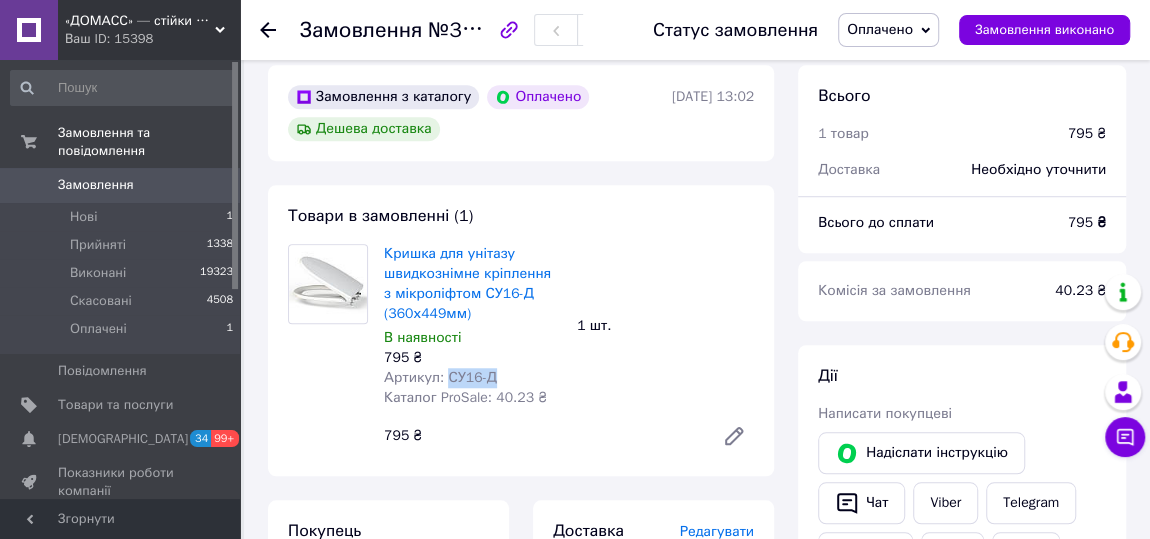 drag, startPoint x: 513, startPoint y: 362, endPoint x: 441, endPoint y: 360, distance: 72.02777 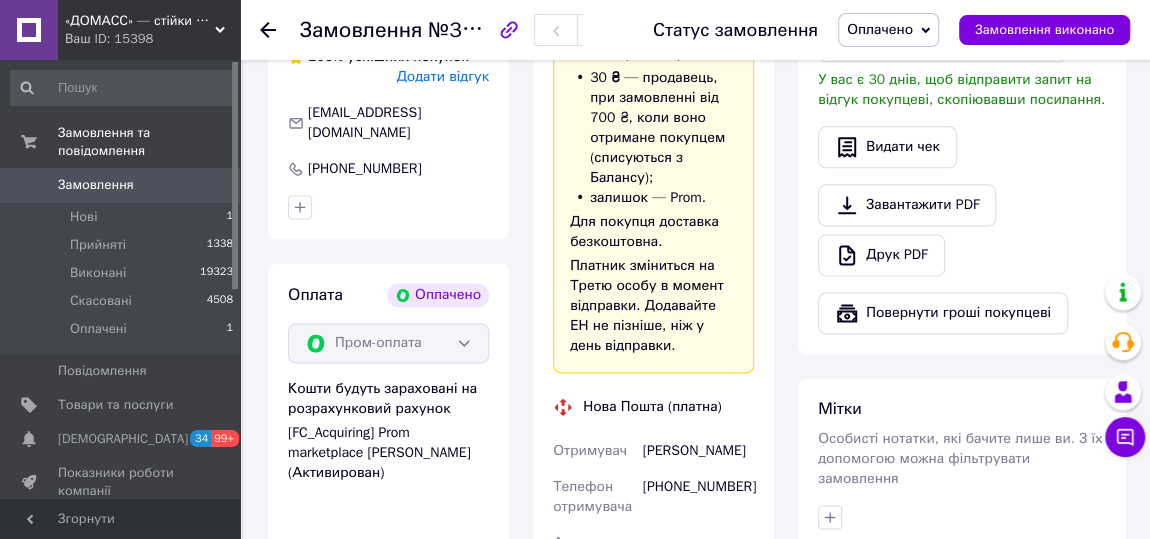 scroll, scrollTop: 1272, scrollLeft: 0, axis: vertical 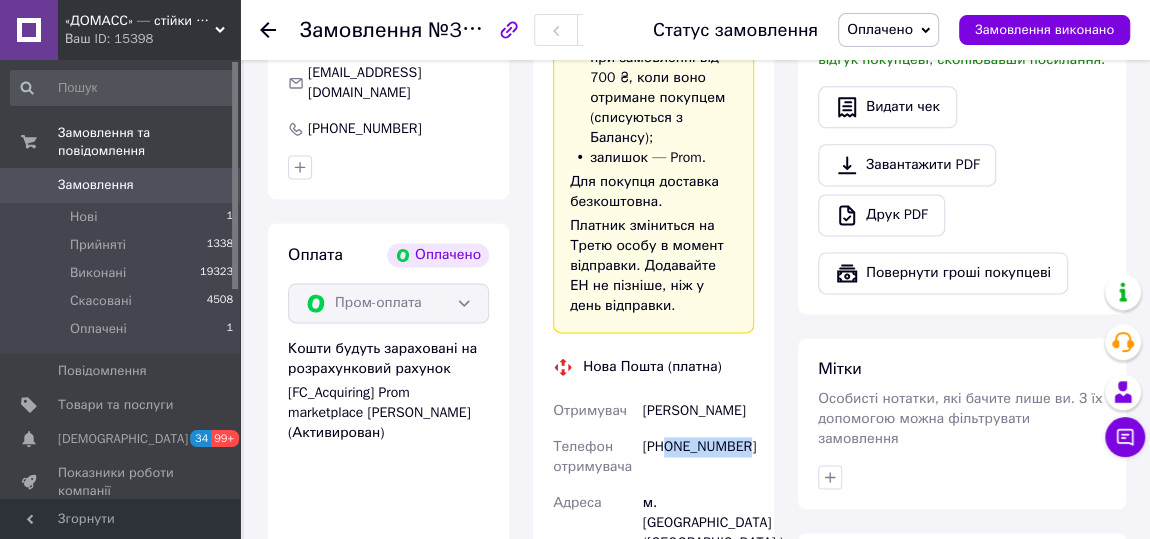 drag, startPoint x: 751, startPoint y: 445, endPoint x: 669, endPoint y: 446, distance: 82.006096 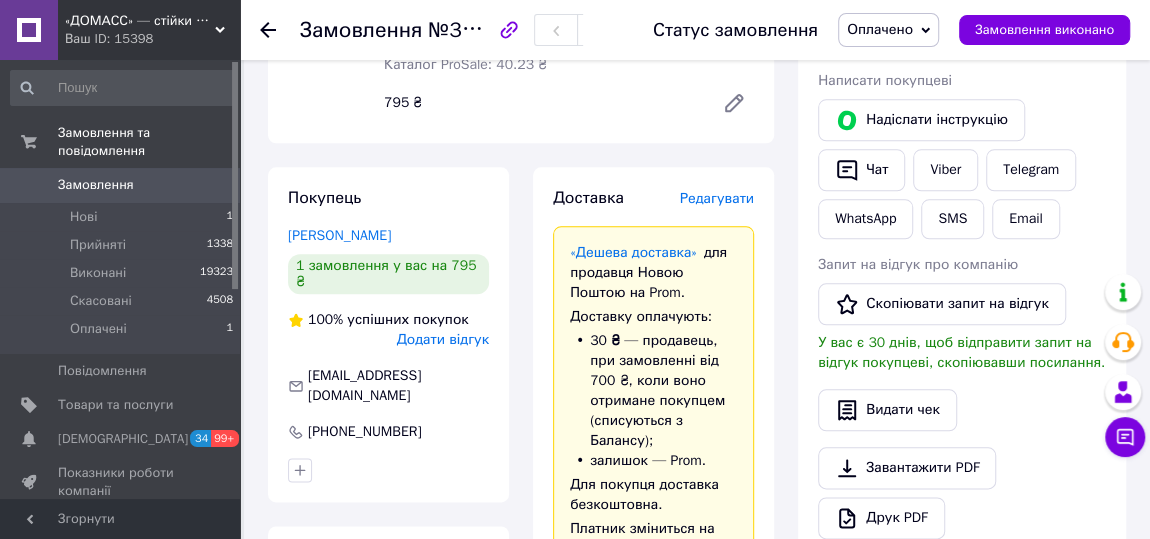 scroll, scrollTop: 909, scrollLeft: 0, axis: vertical 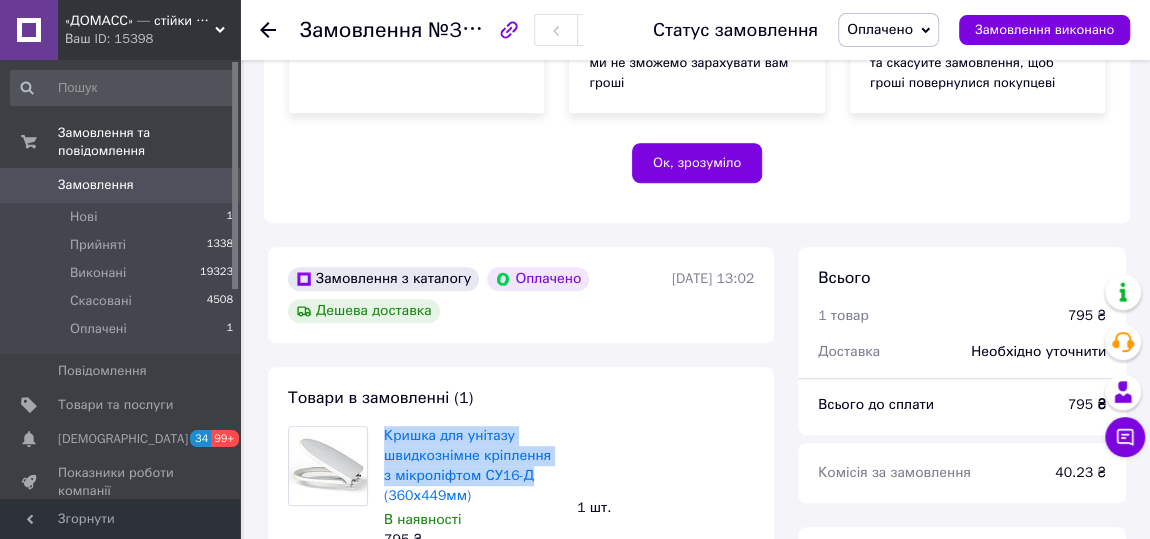 drag, startPoint x: 384, startPoint y: 406, endPoint x: 535, endPoint y: 460, distance: 160.3652 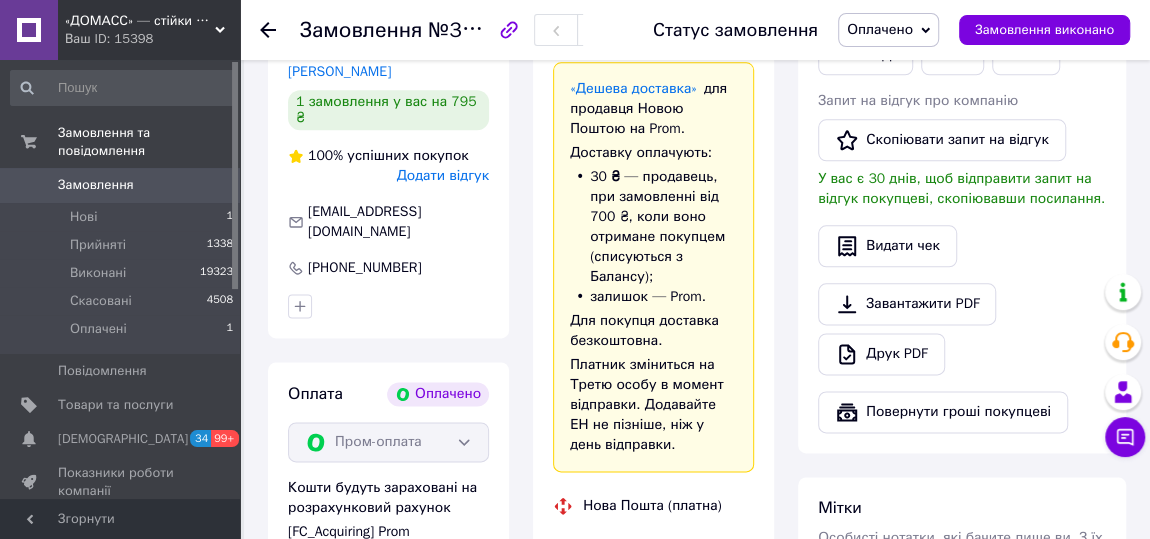 scroll, scrollTop: 1272, scrollLeft: 0, axis: vertical 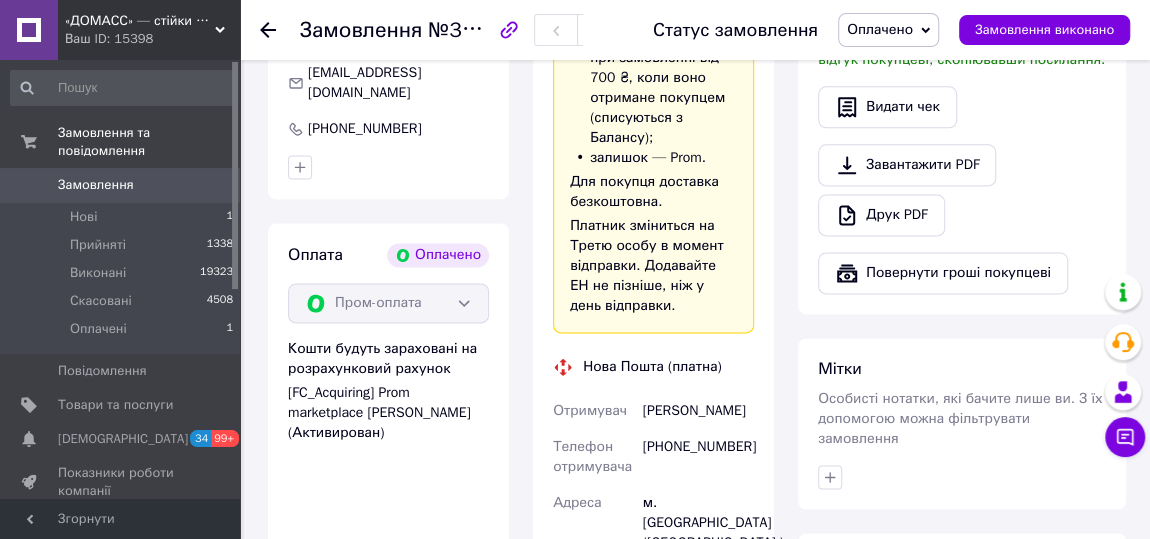 drag, startPoint x: 691, startPoint y: 415, endPoint x: 629, endPoint y: 393, distance: 65.78754 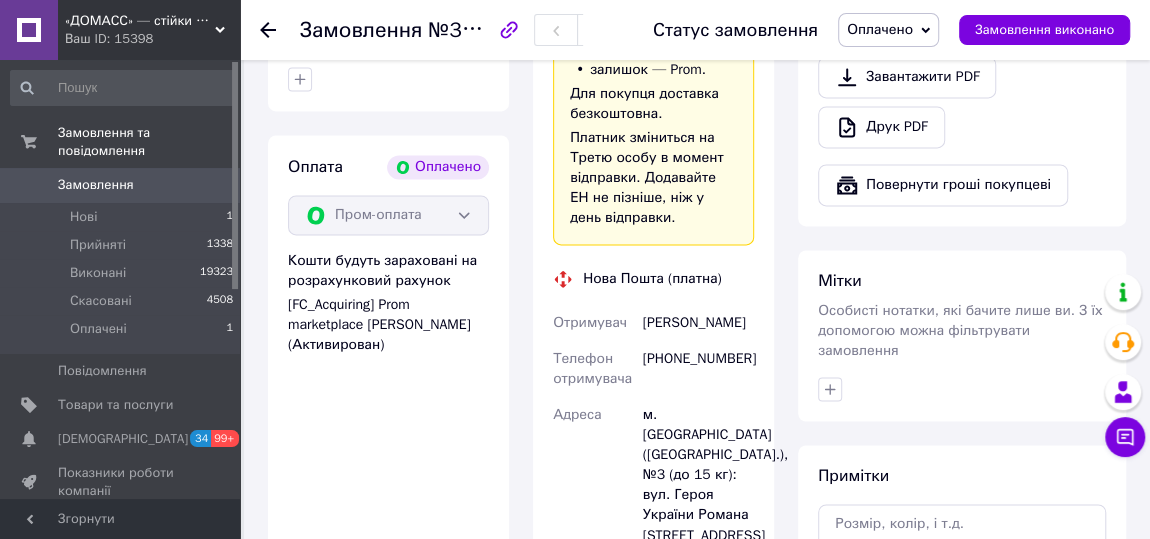 scroll, scrollTop: 1454, scrollLeft: 0, axis: vertical 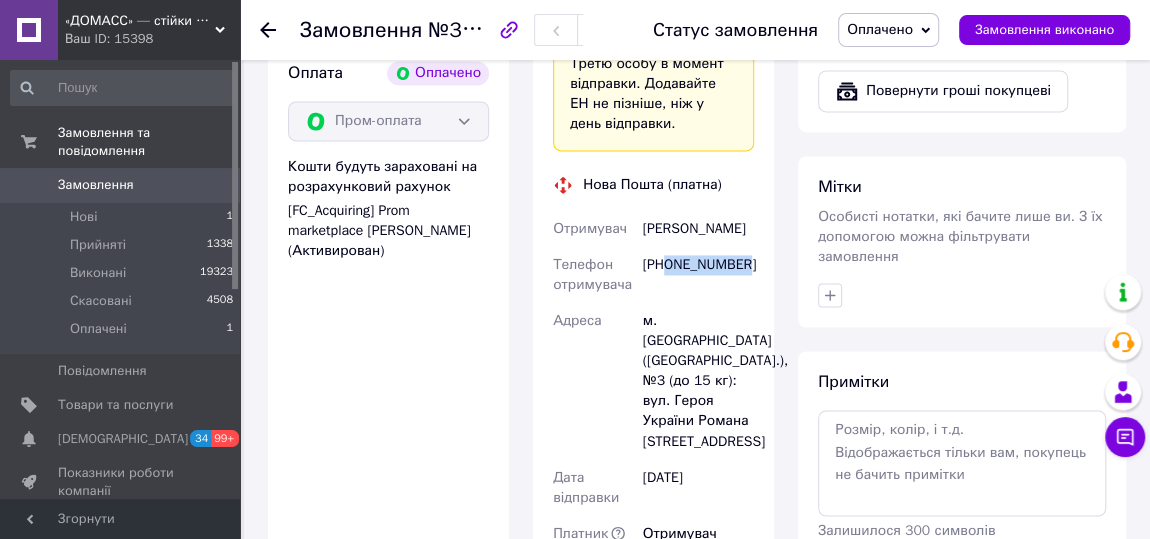 drag, startPoint x: 749, startPoint y: 271, endPoint x: 667, endPoint y: 266, distance: 82.1523 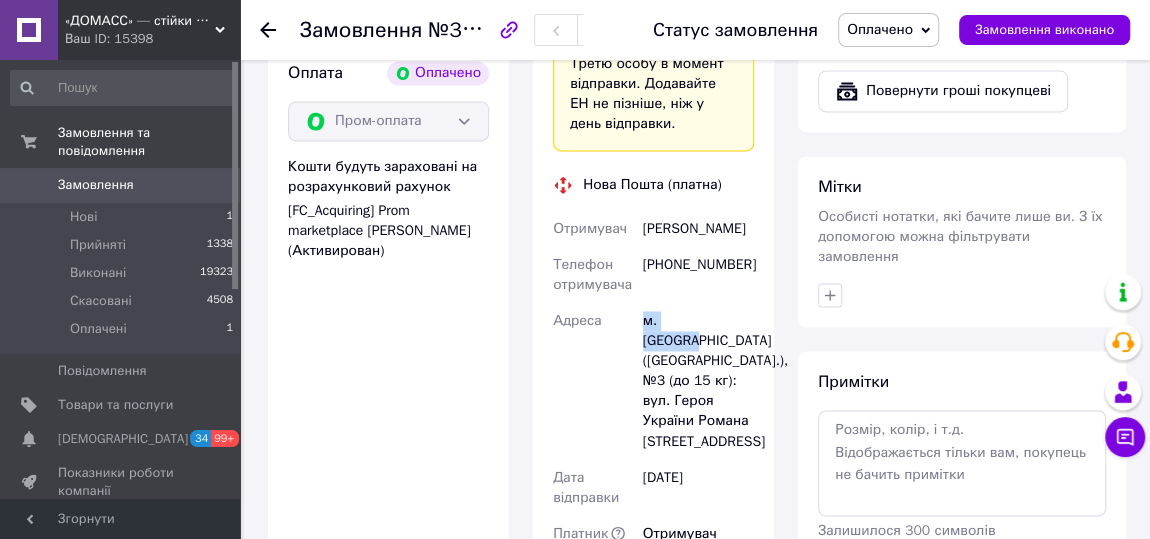 drag, startPoint x: 713, startPoint y: 325, endPoint x: 637, endPoint y: 322, distance: 76.05919 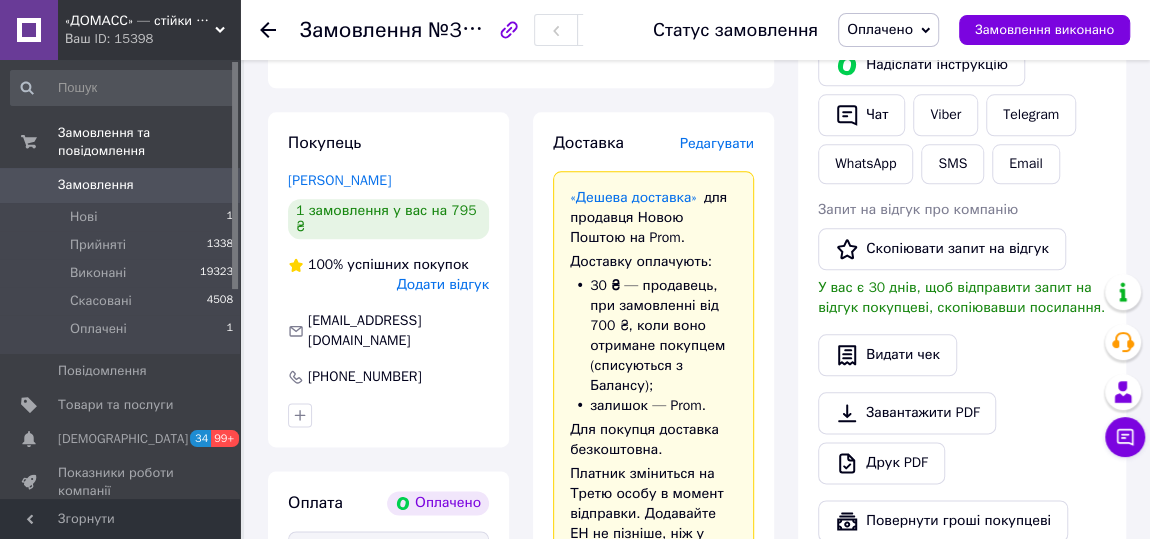 scroll, scrollTop: 818, scrollLeft: 0, axis: vertical 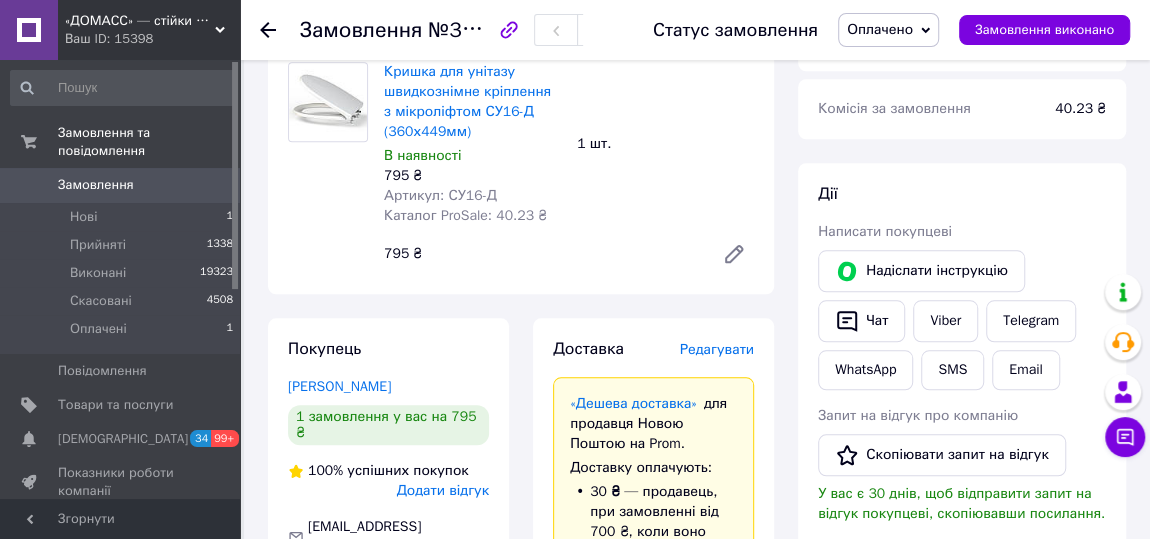 click 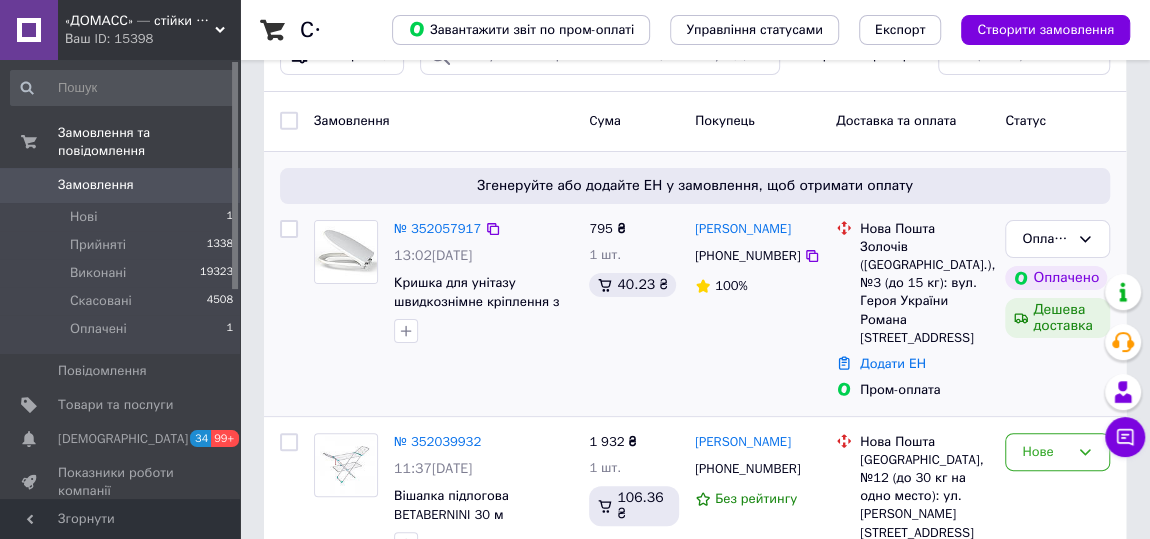 scroll, scrollTop: 363, scrollLeft: 0, axis: vertical 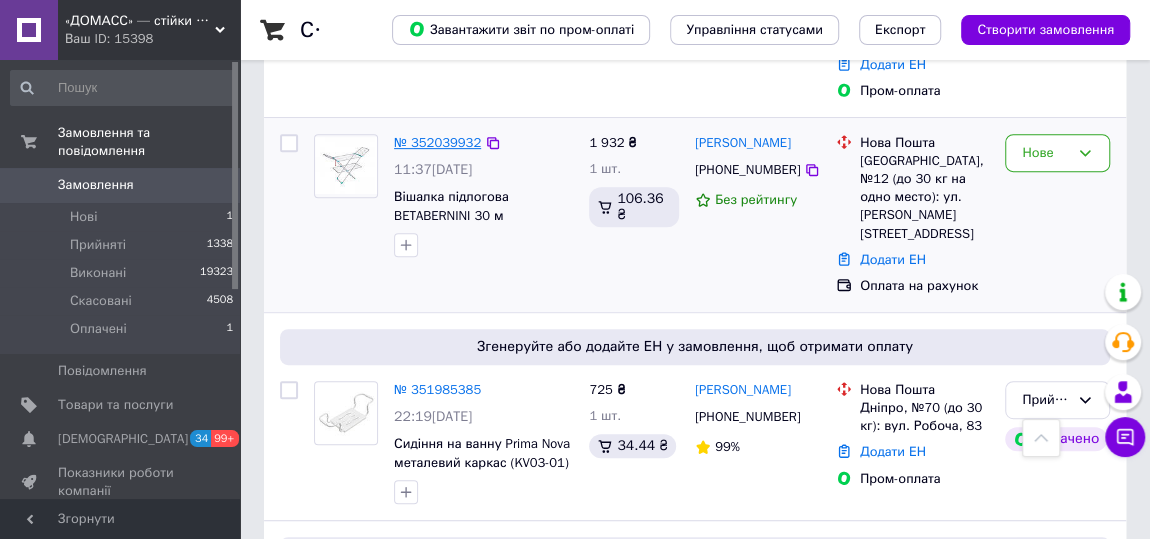 click on "№ 352039932" at bounding box center (437, 142) 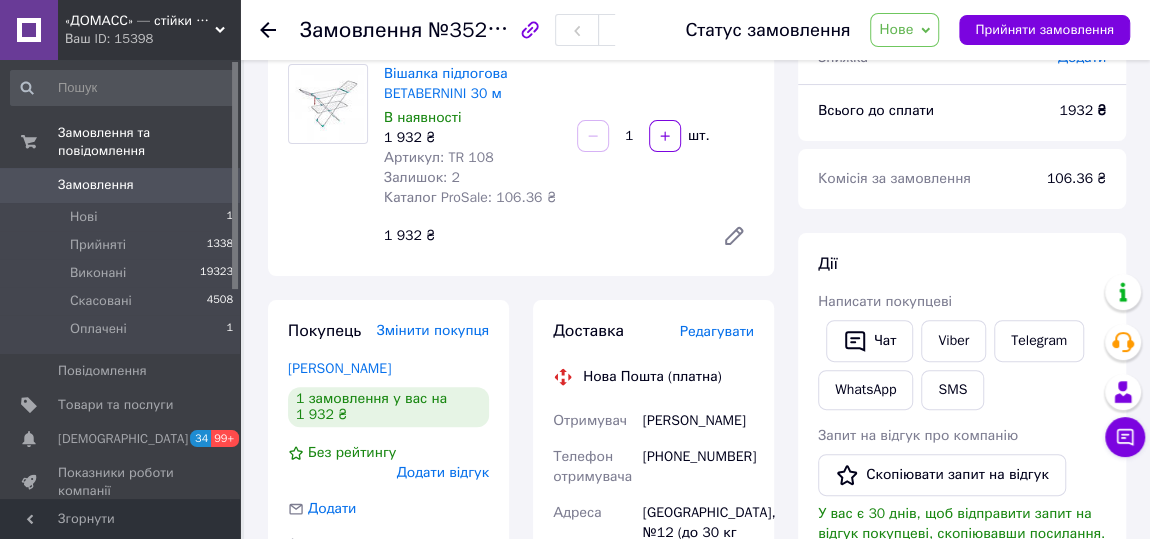 scroll, scrollTop: 90, scrollLeft: 0, axis: vertical 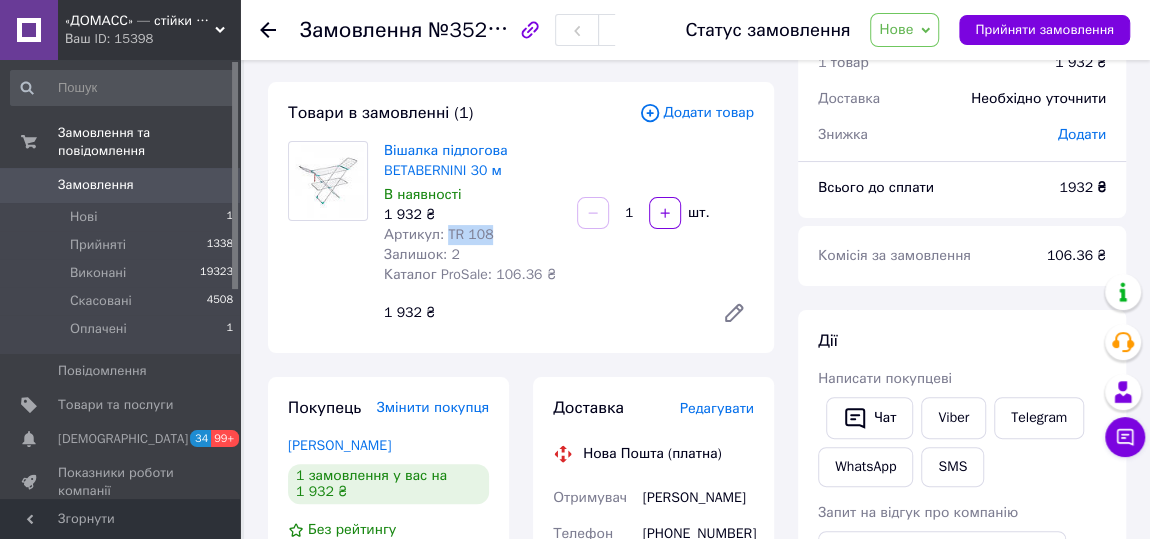 drag, startPoint x: 502, startPoint y: 240, endPoint x: 443, endPoint y: 229, distance: 60.016663 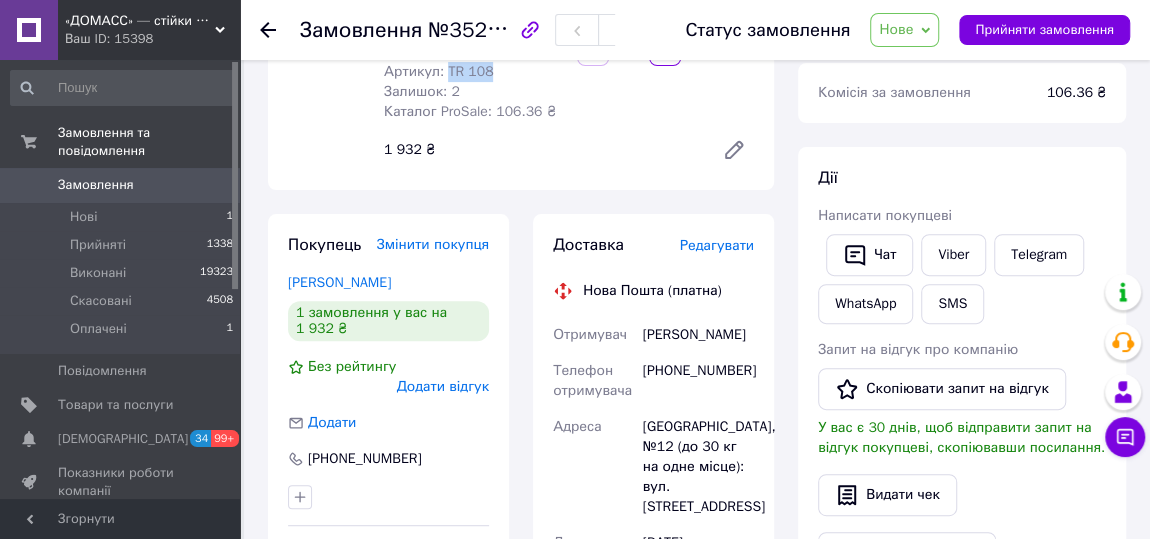 scroll, scrollTop: 363, scrollLeft: 0, axis: vertical 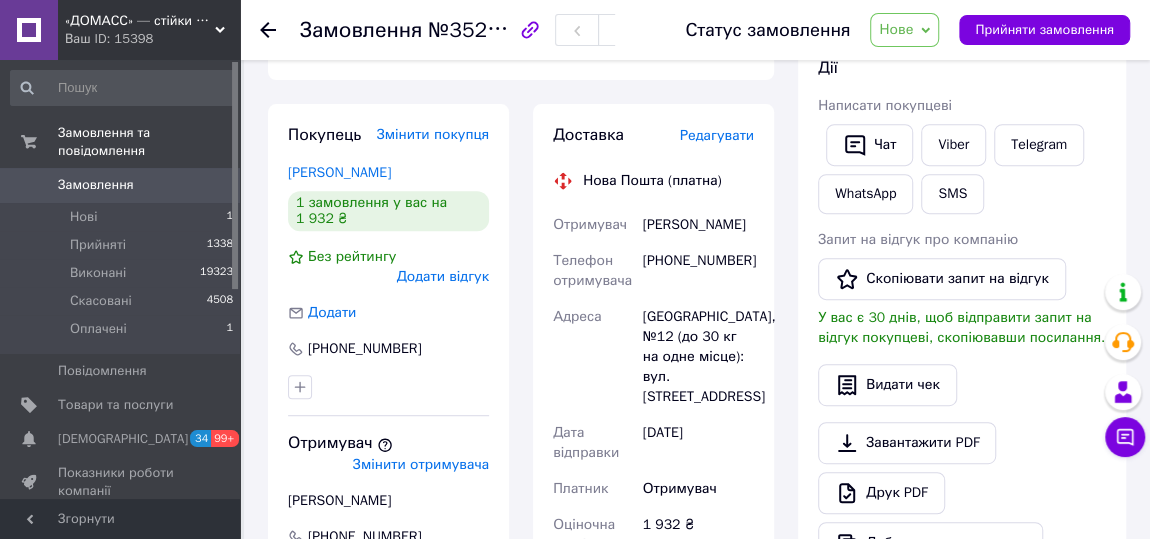 click on "Замовлення №352039932 Статус замовлення [GEOGRAPHIC_DATA] Скасовано Оплачено Прийняти замовлення" at bounding box center (695, 30) 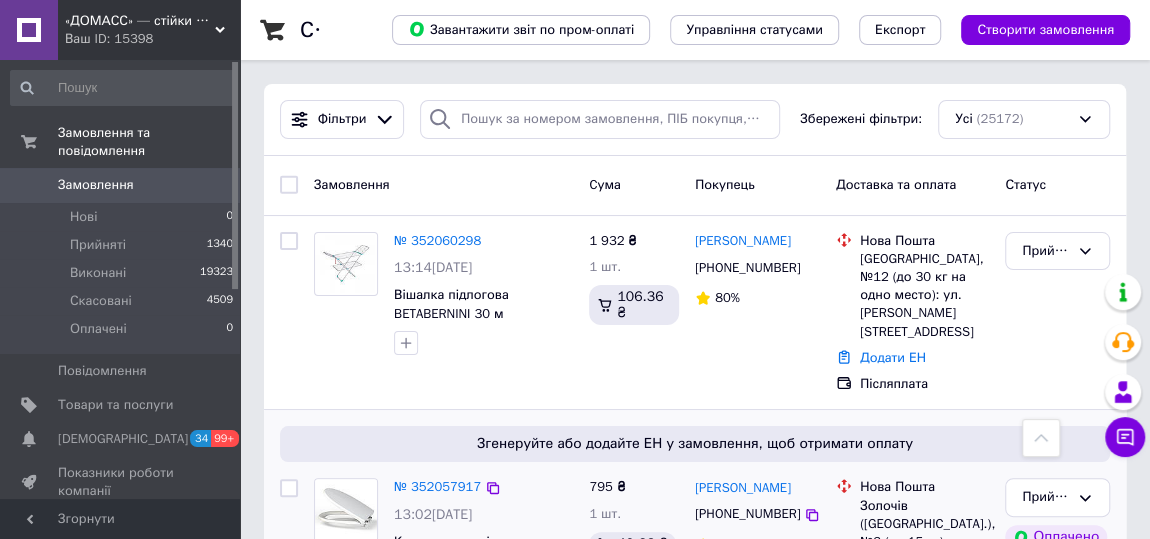 scroll, scrollTop: 0, scrollLeft: 0, axis: both 